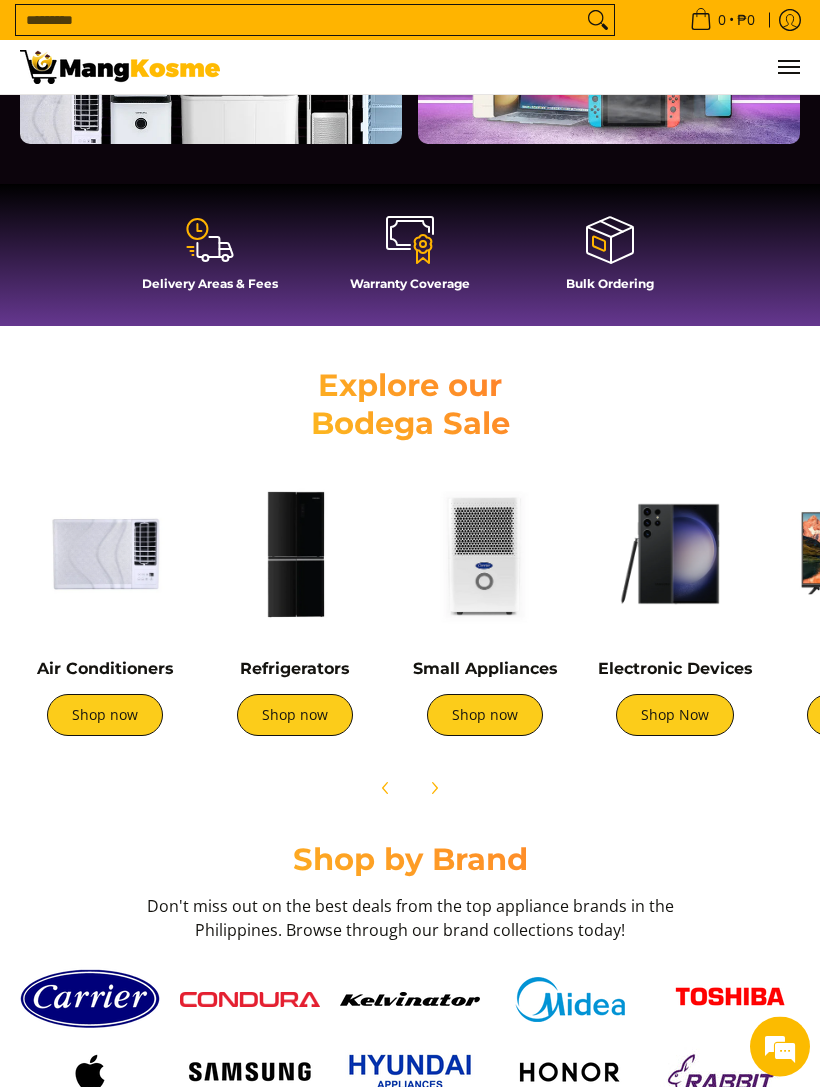 scroll, scrollTop: 665, scrollLeft: 0, axis: vertical 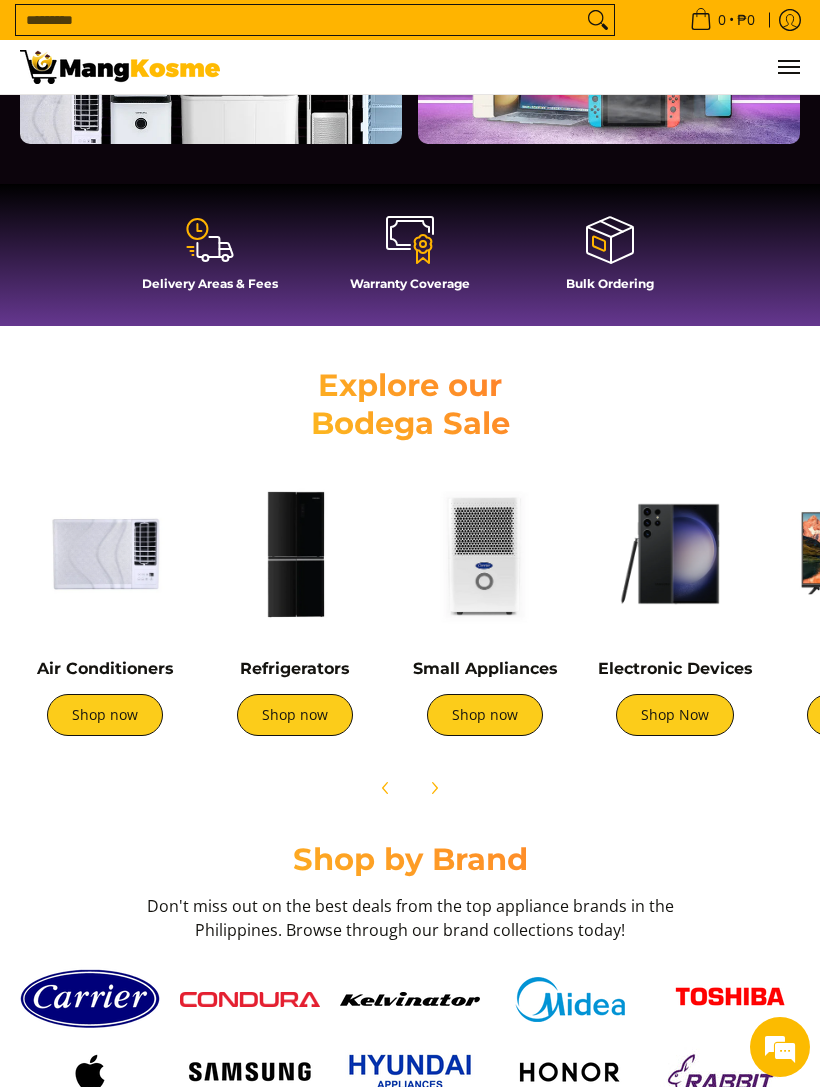 click on "Shop now" at bounding box center [295, 715] 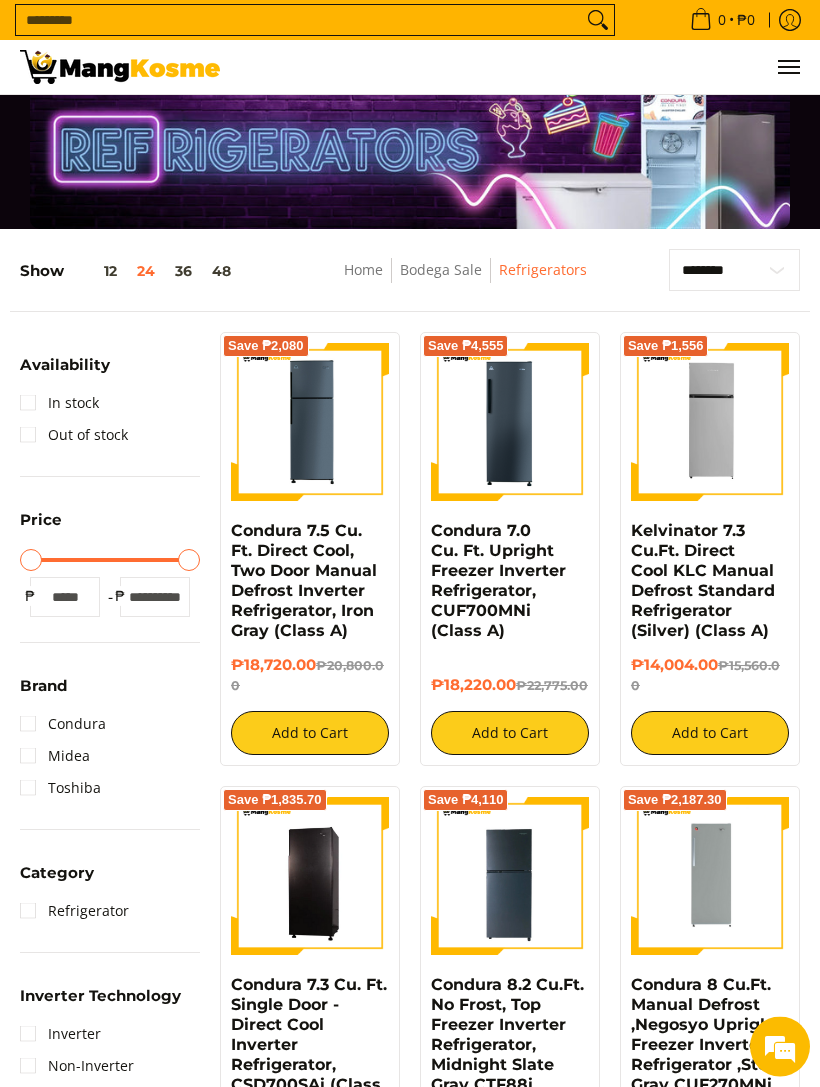 scroll, scrollTop: 0, scrollLeft: 0, axis: both 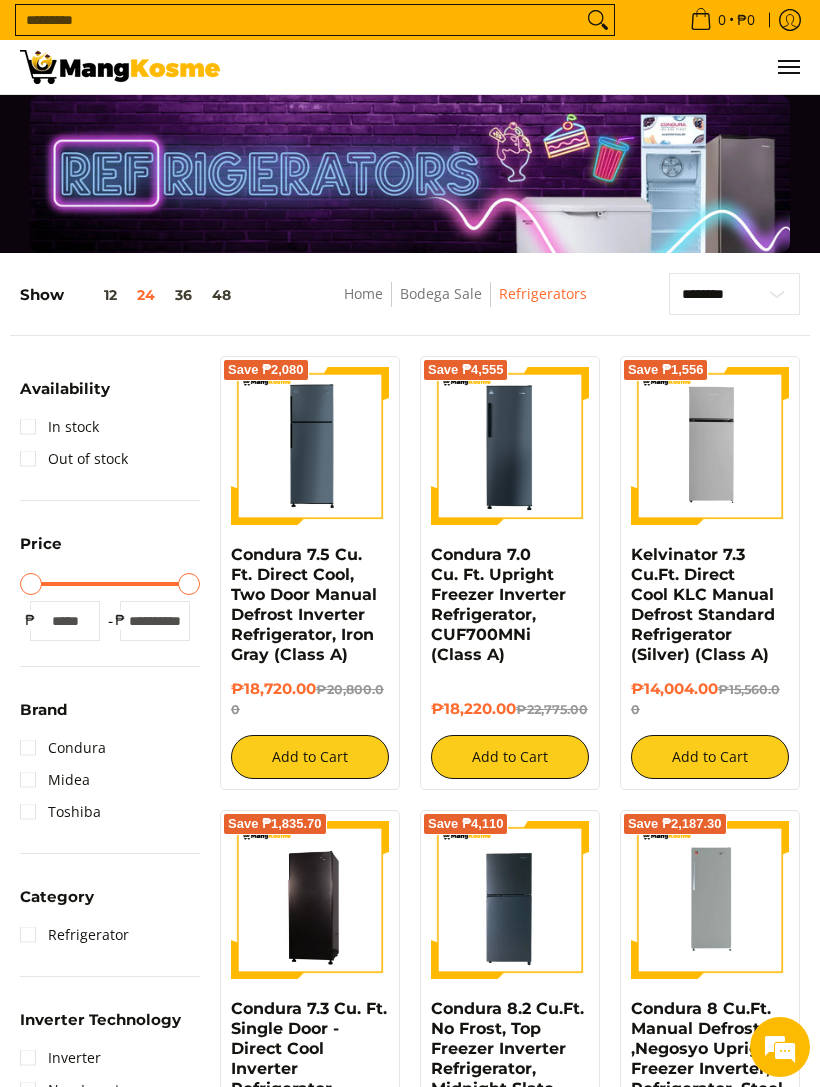type on "*****" 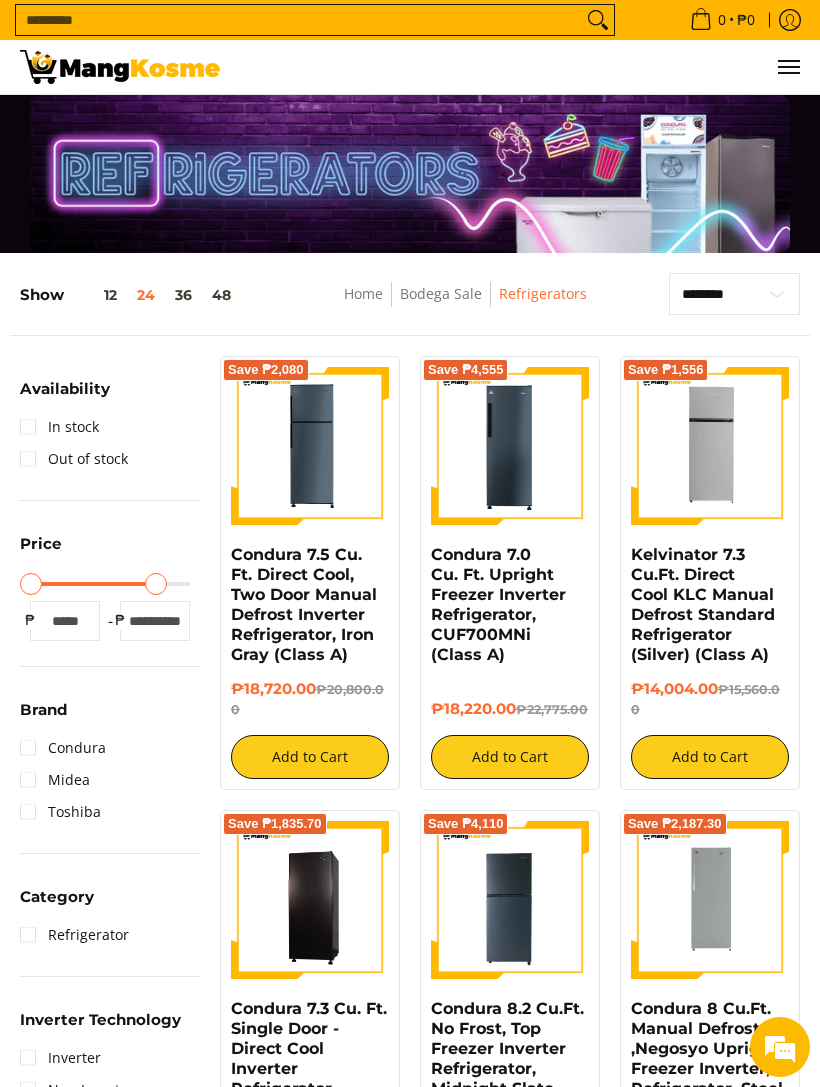 type on "*****" 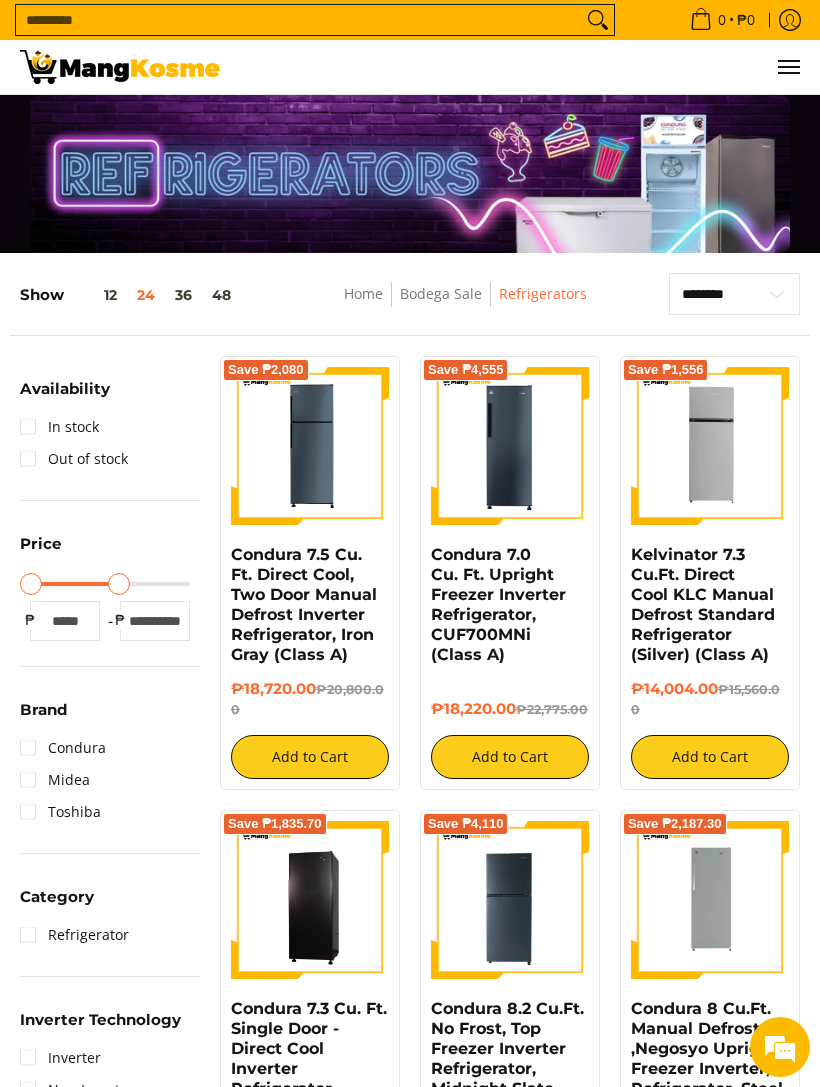 type on "*****" 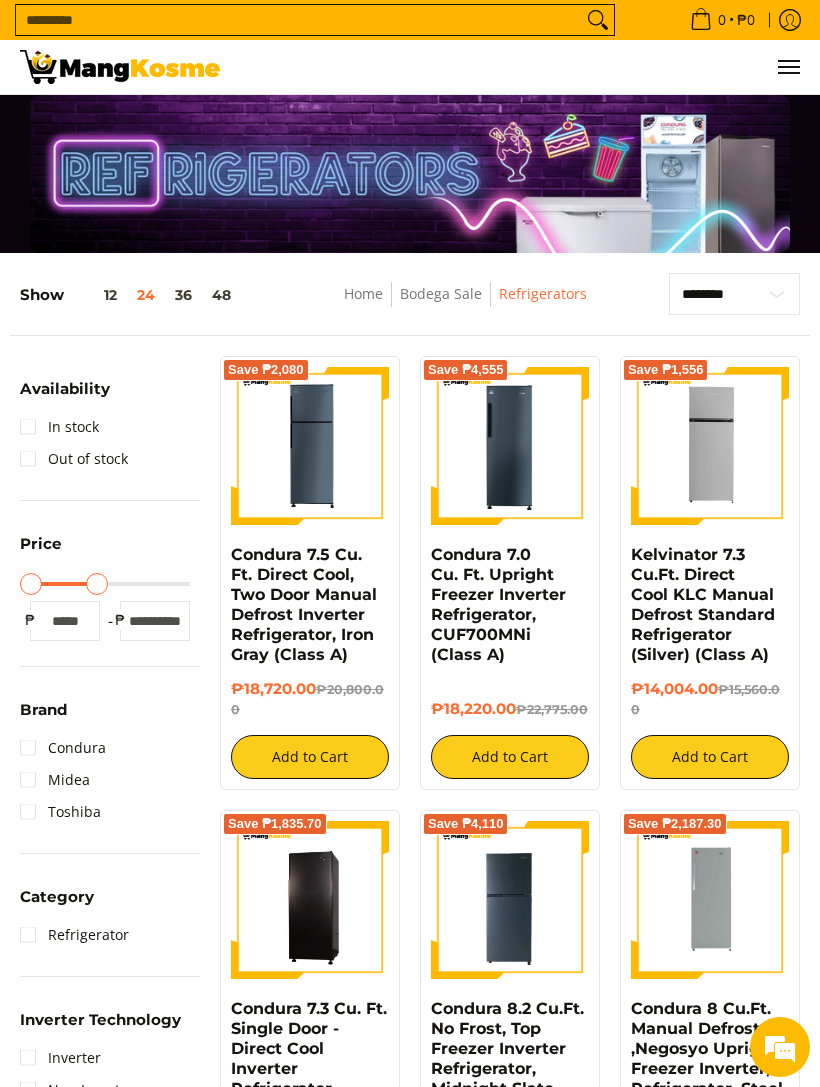 type on "*****" 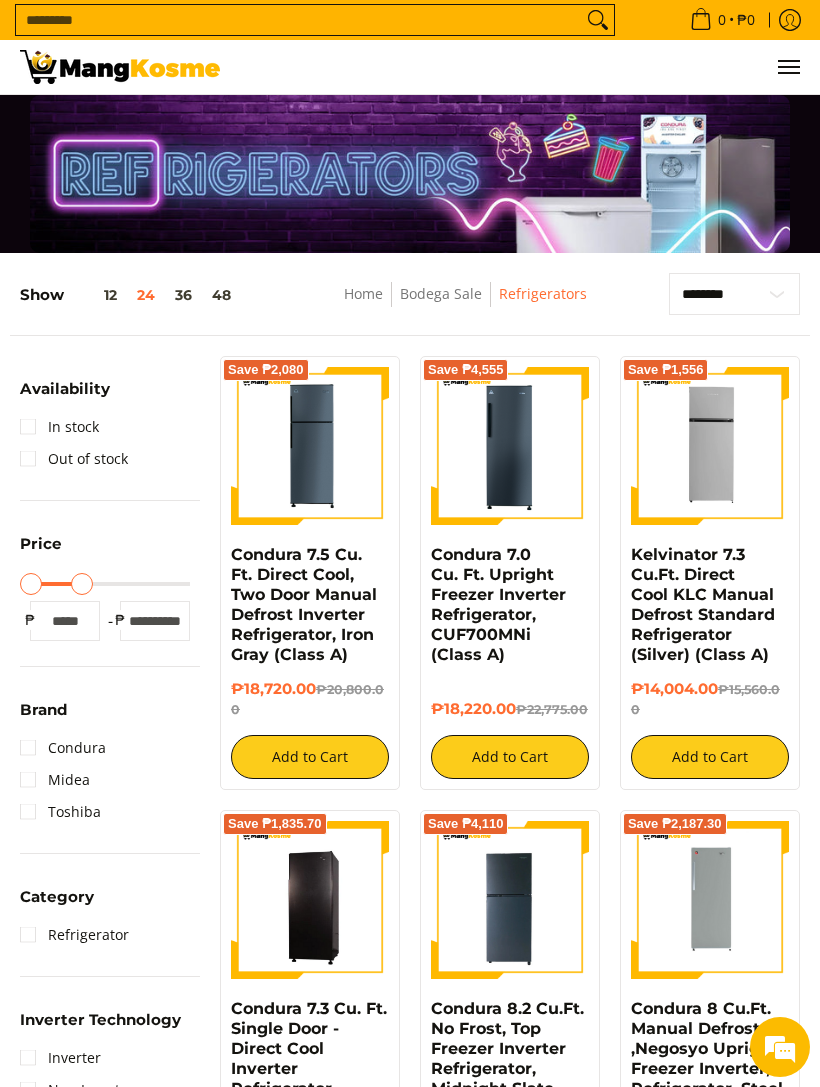 type on "*****" 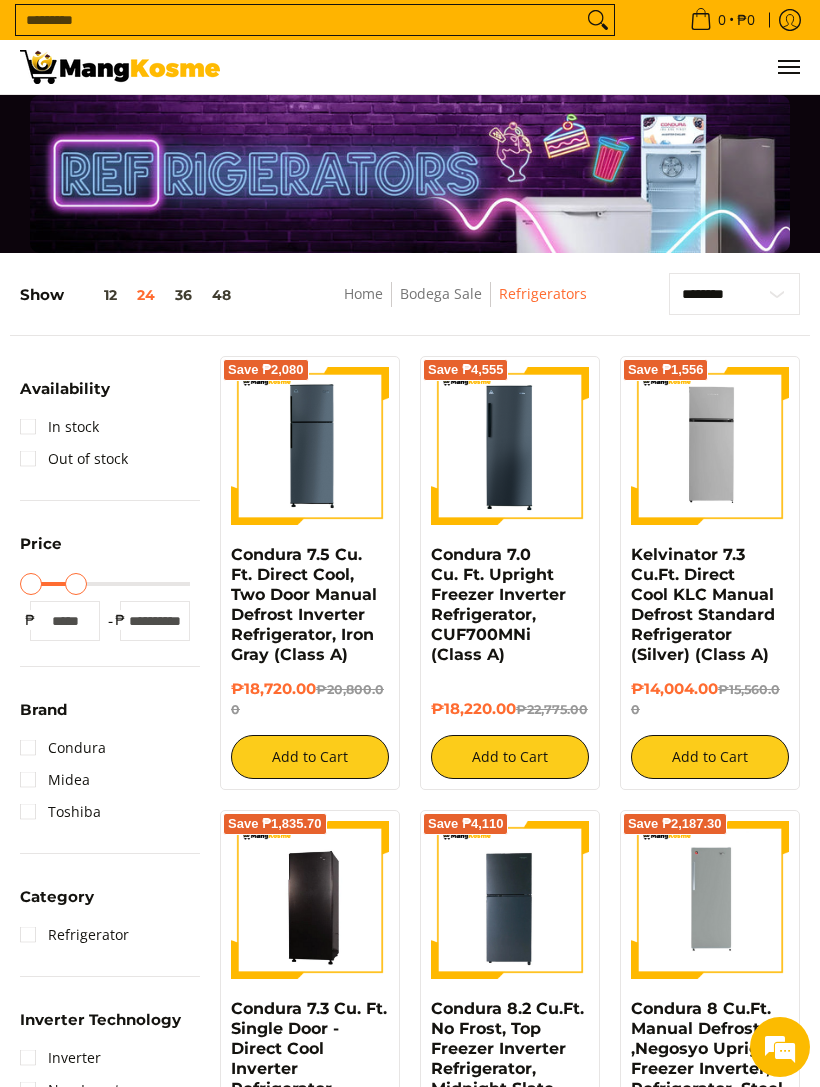 type on "*****" 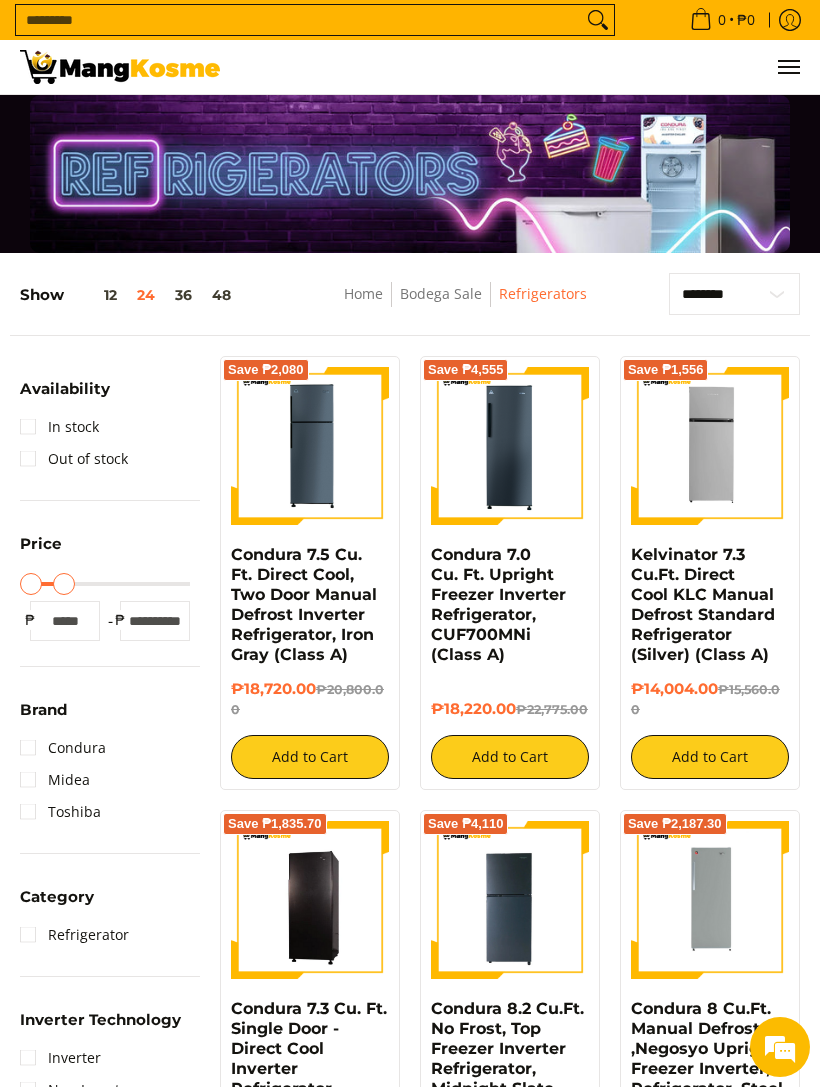 type on "*****" 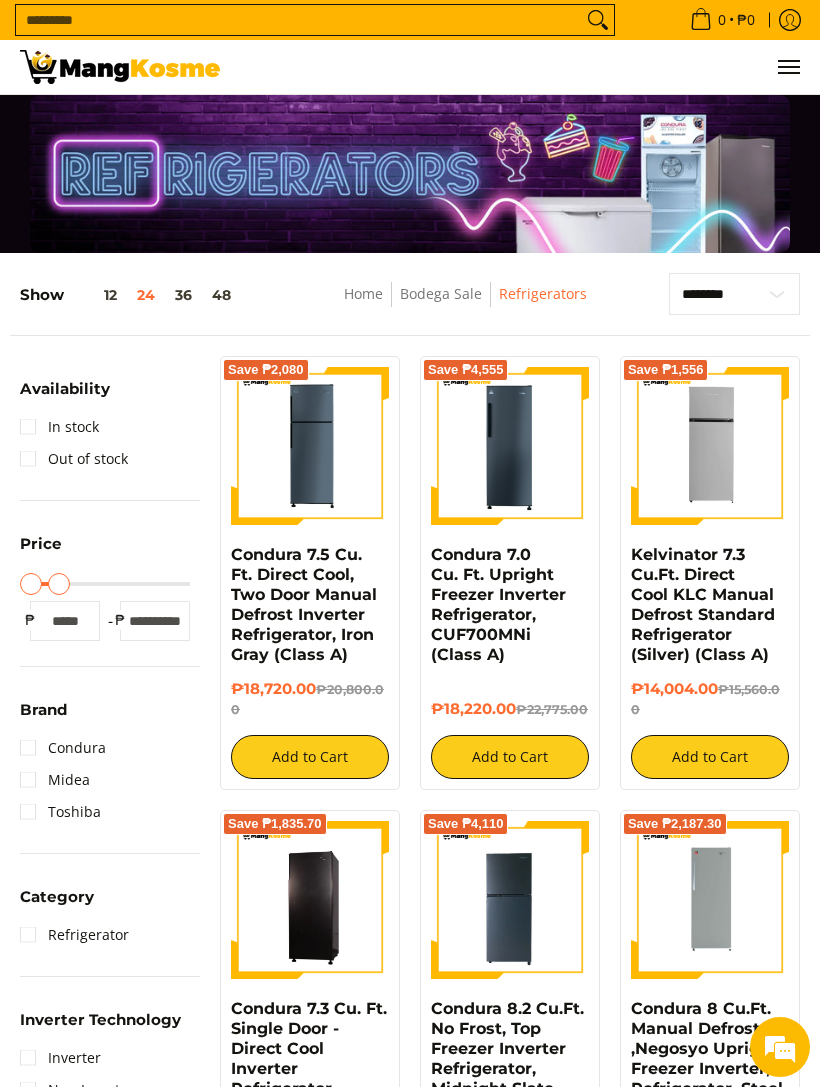 type on "*****" 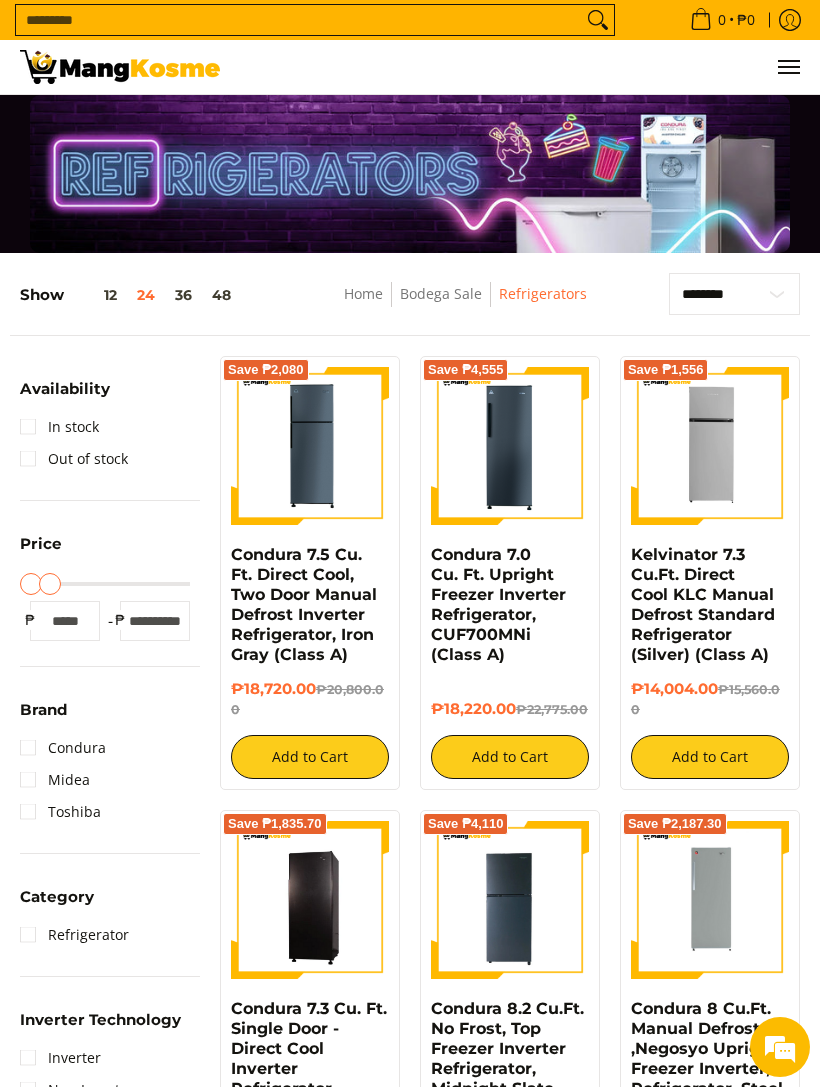 type on "****" 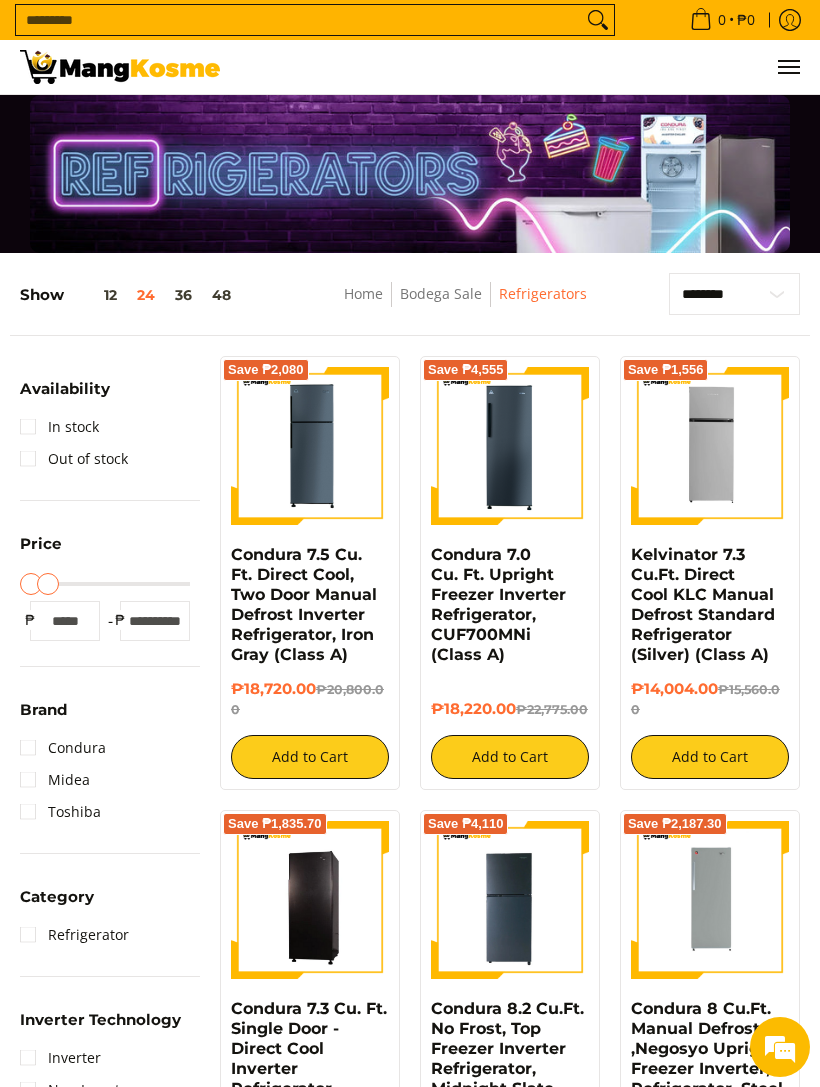 type on "****" 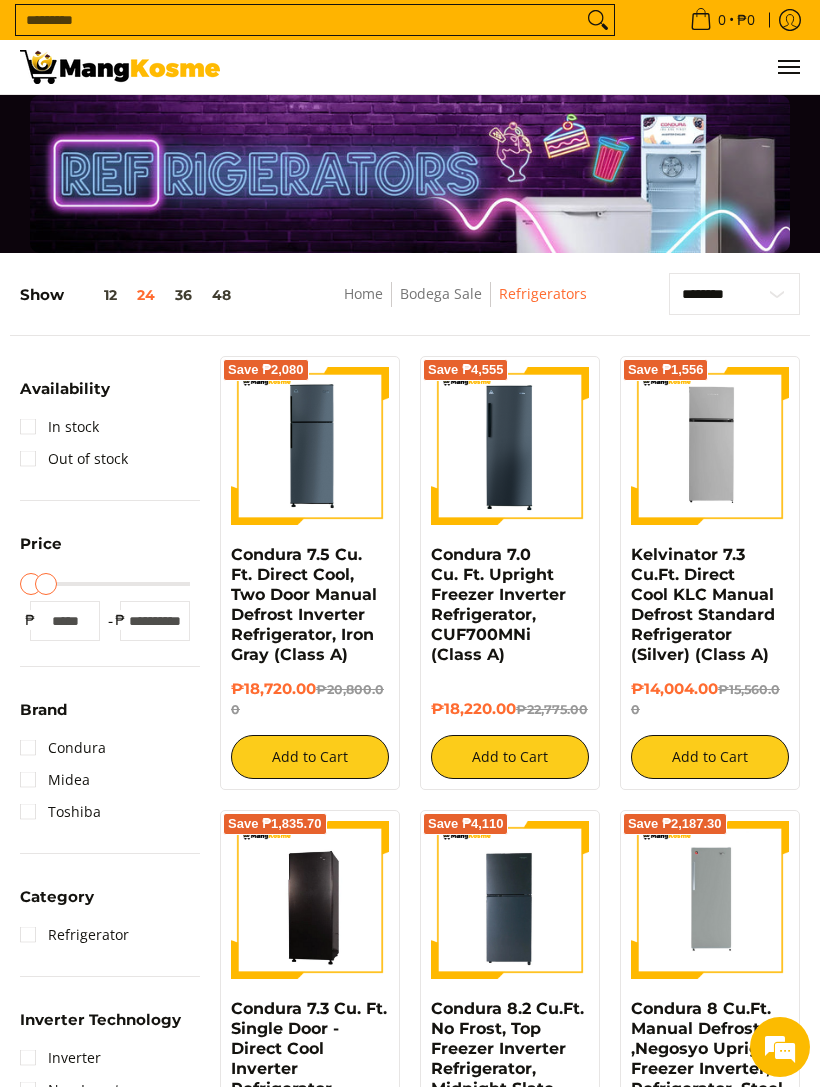 type on "****" 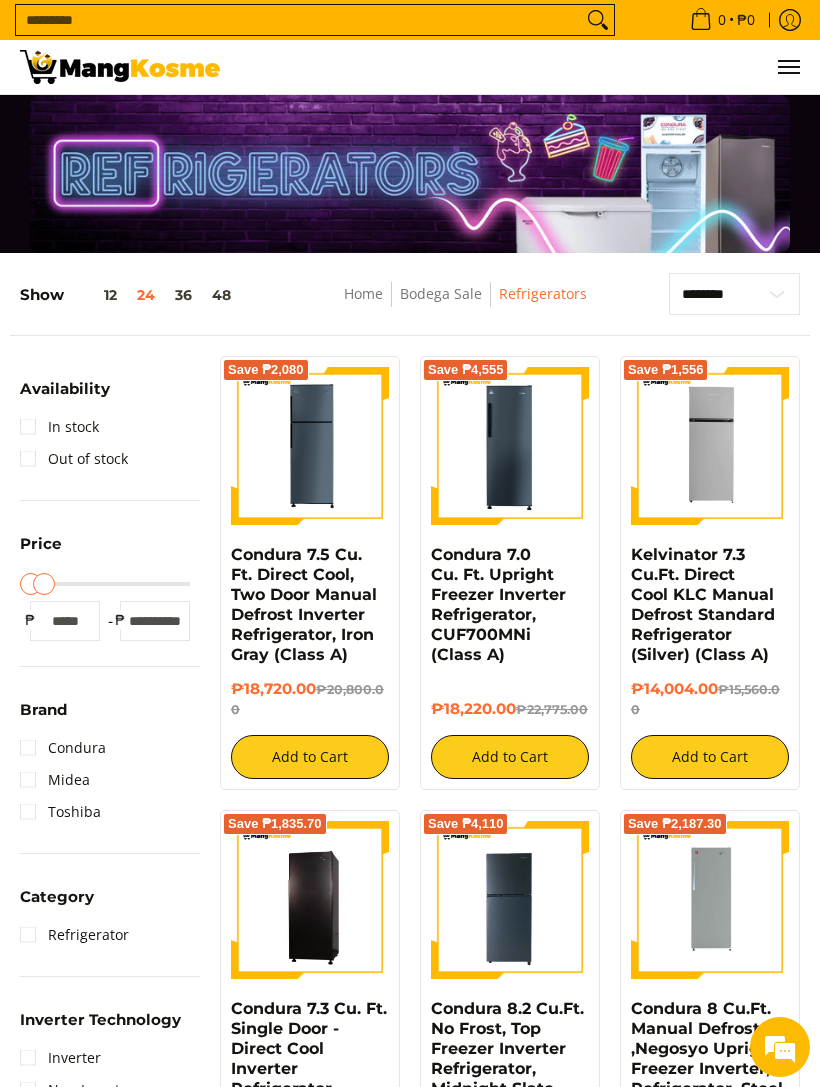 type on "****" 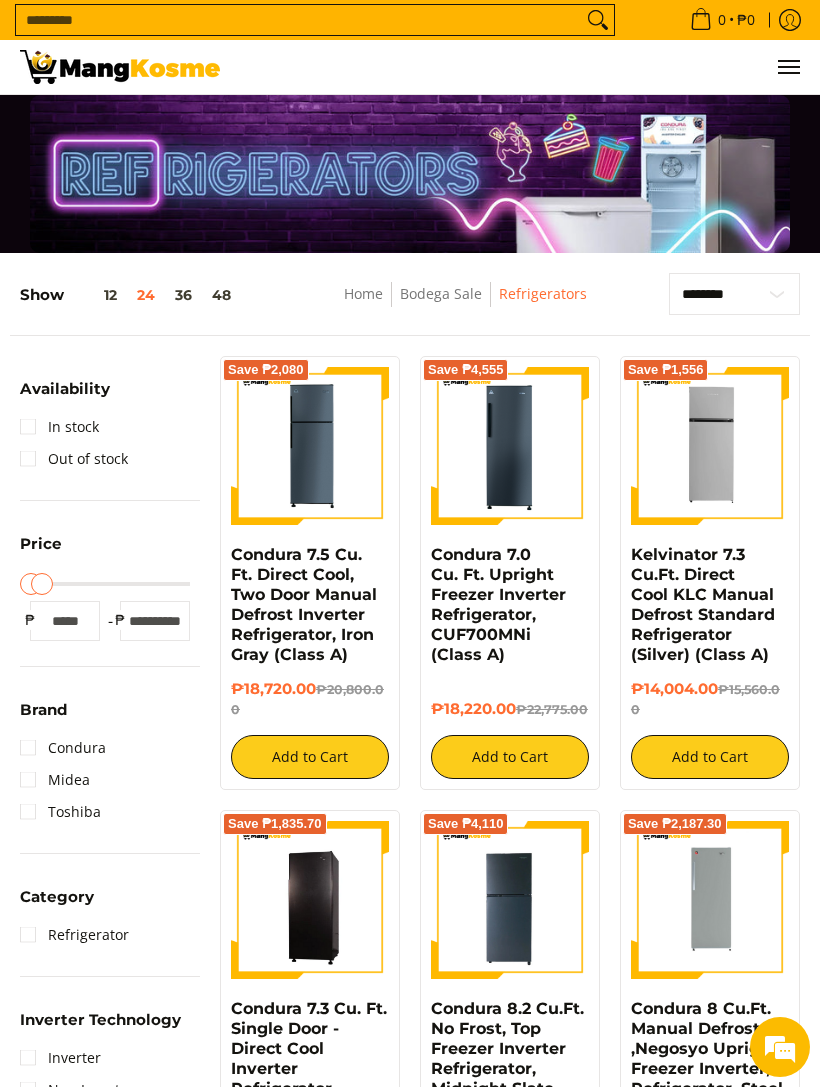 type on "****" 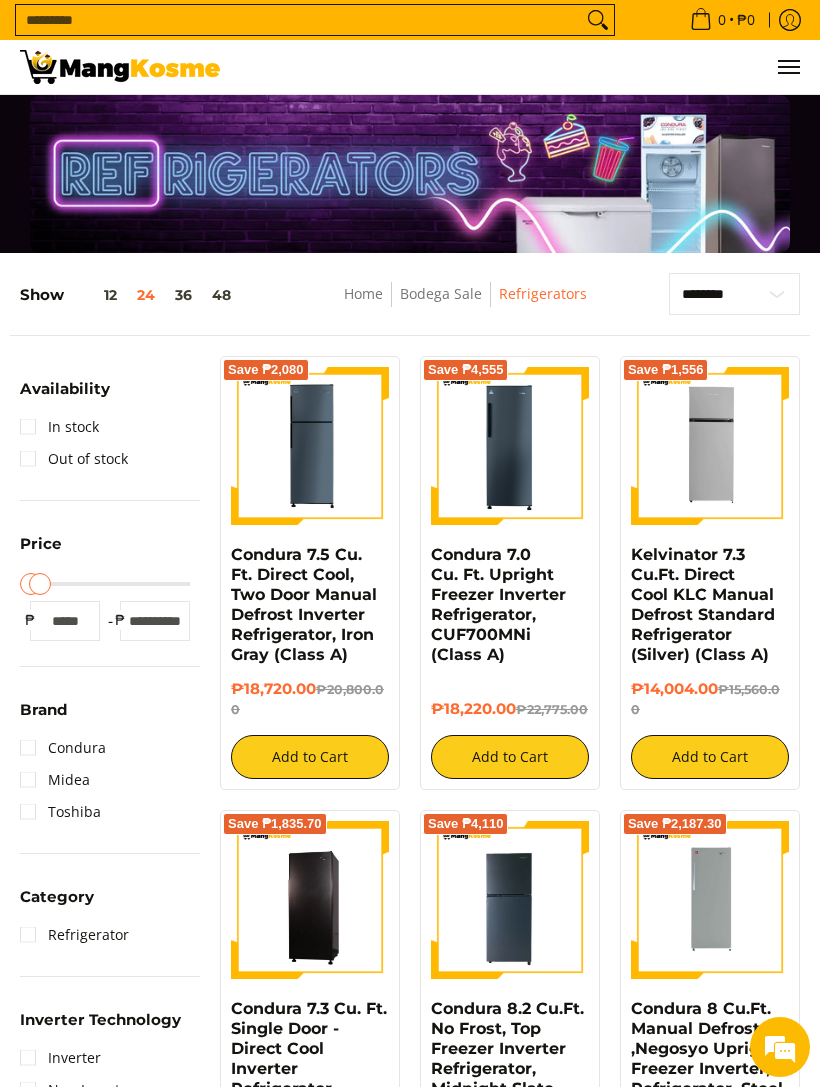 type on "****" 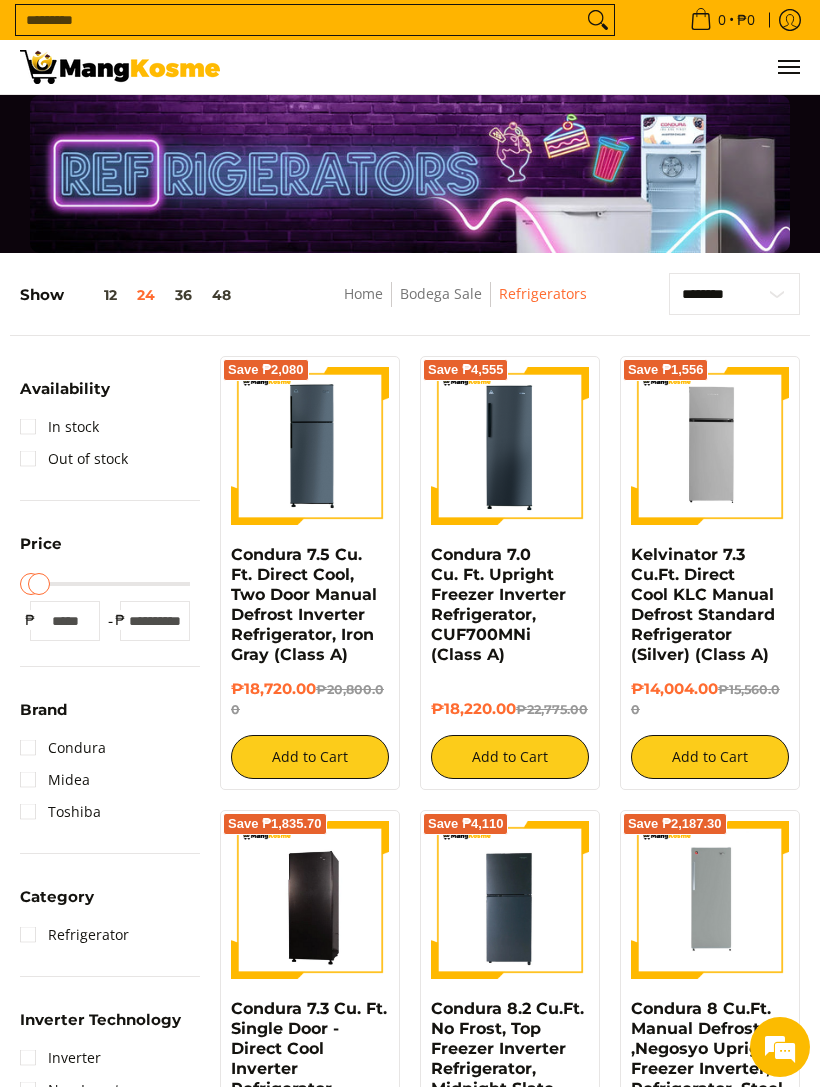 type on "****" 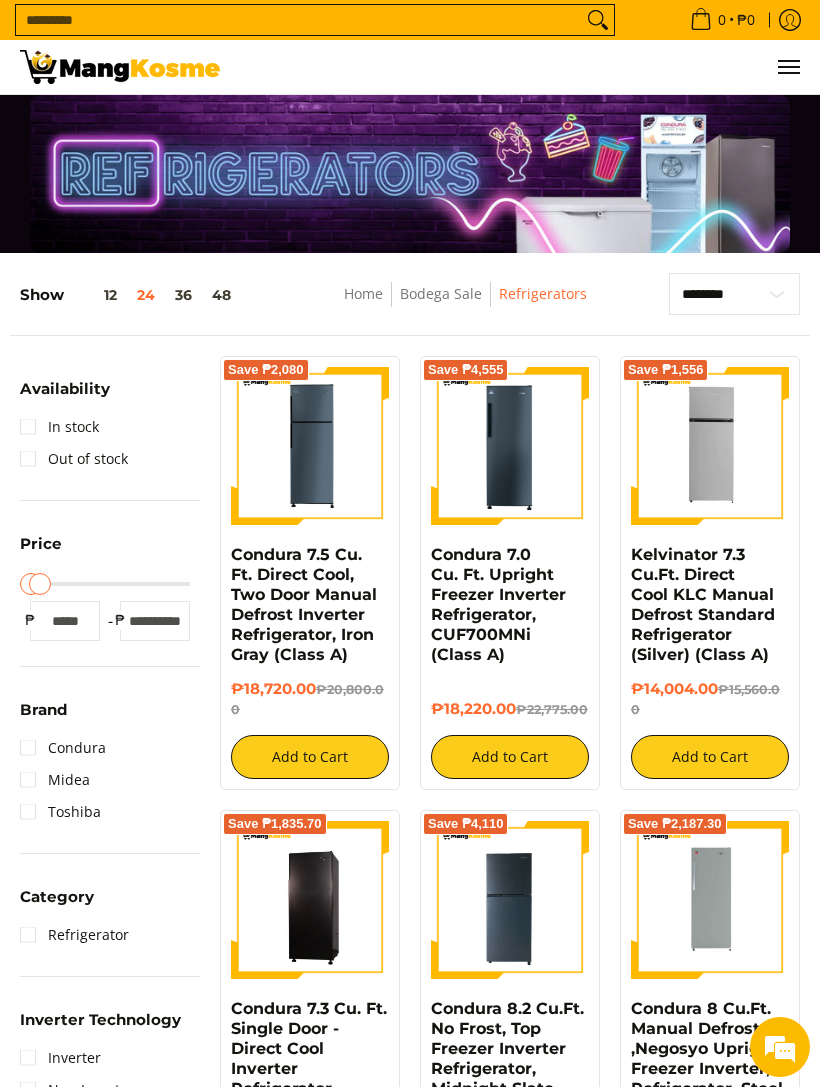 type on "****" 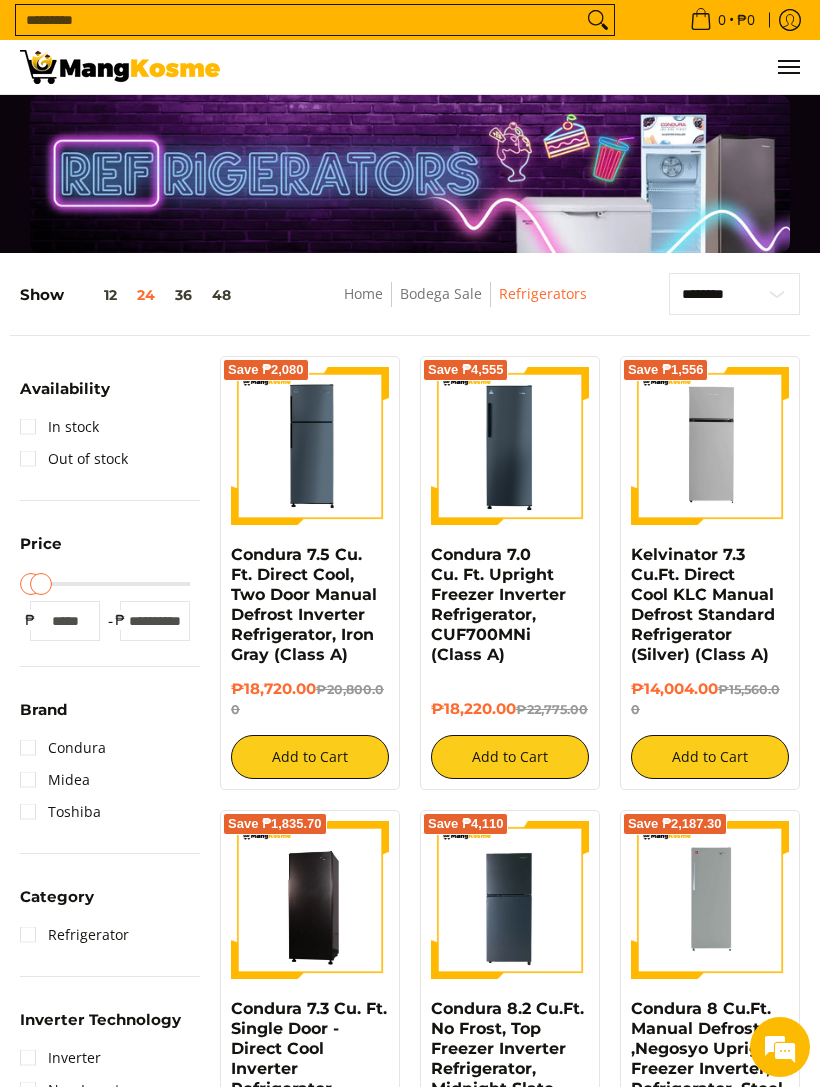 type on "****" 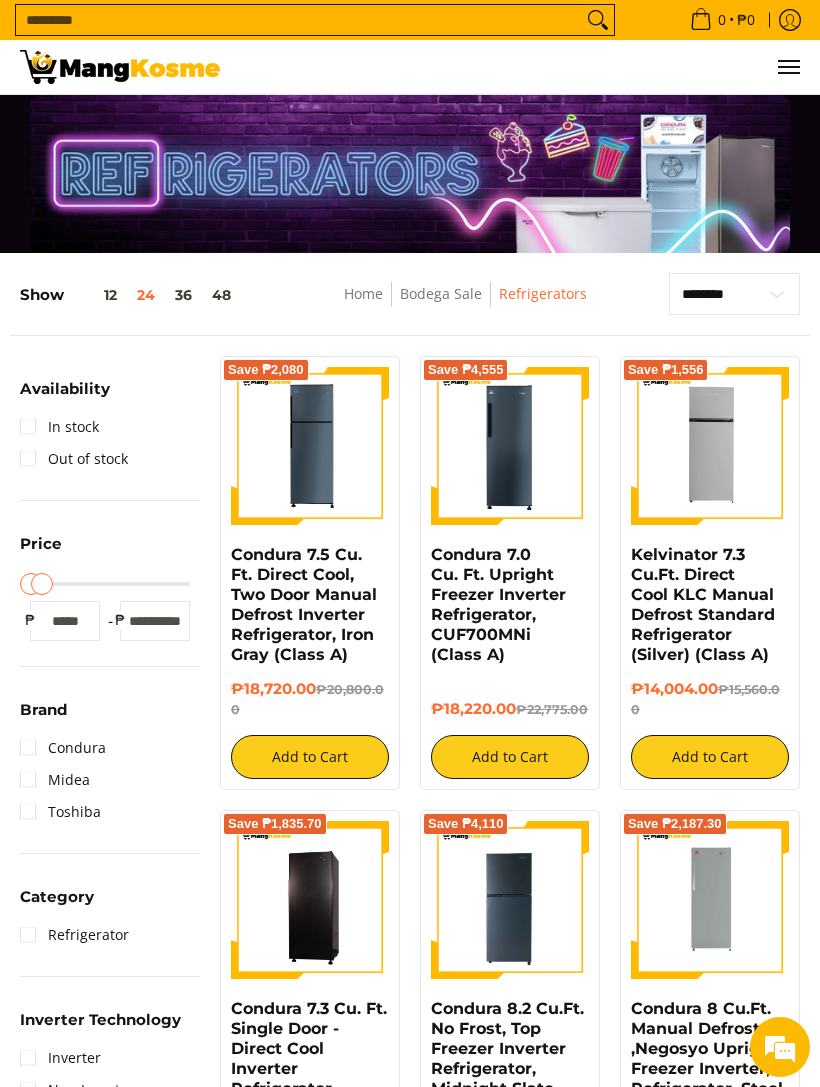 type on "****" 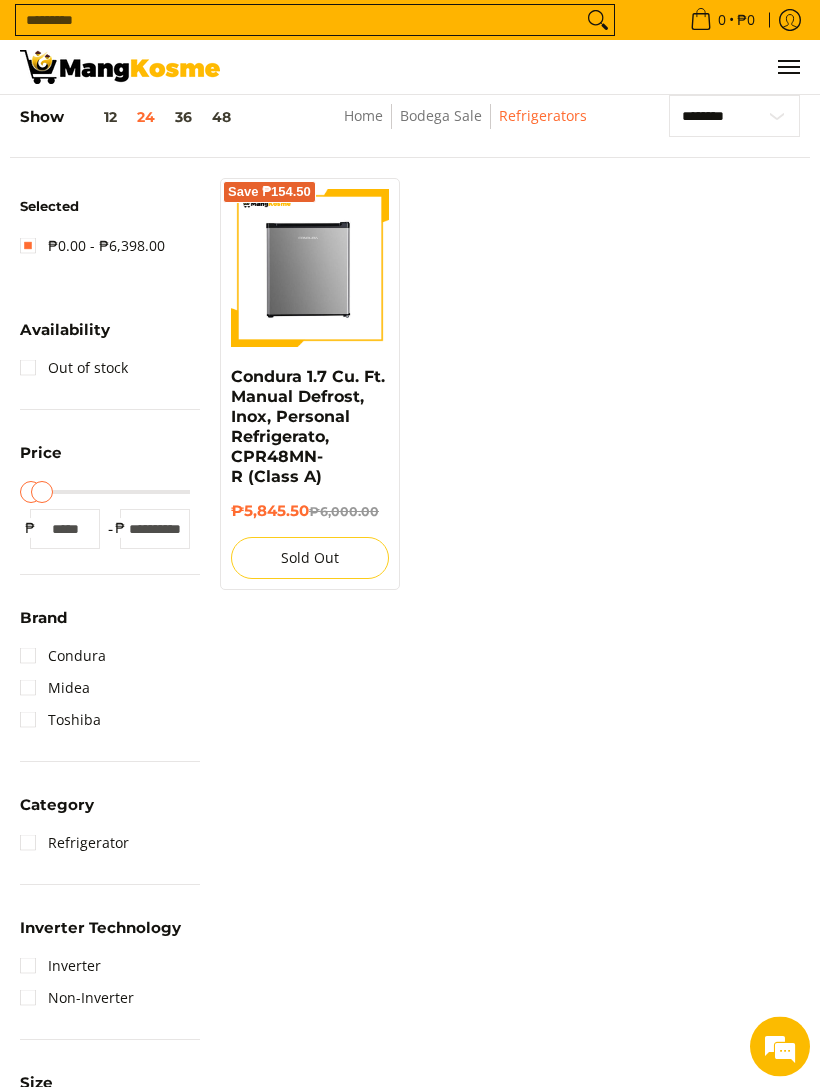 scroll, scrollTop: 178, scrollLeft: 0, axis: vertical 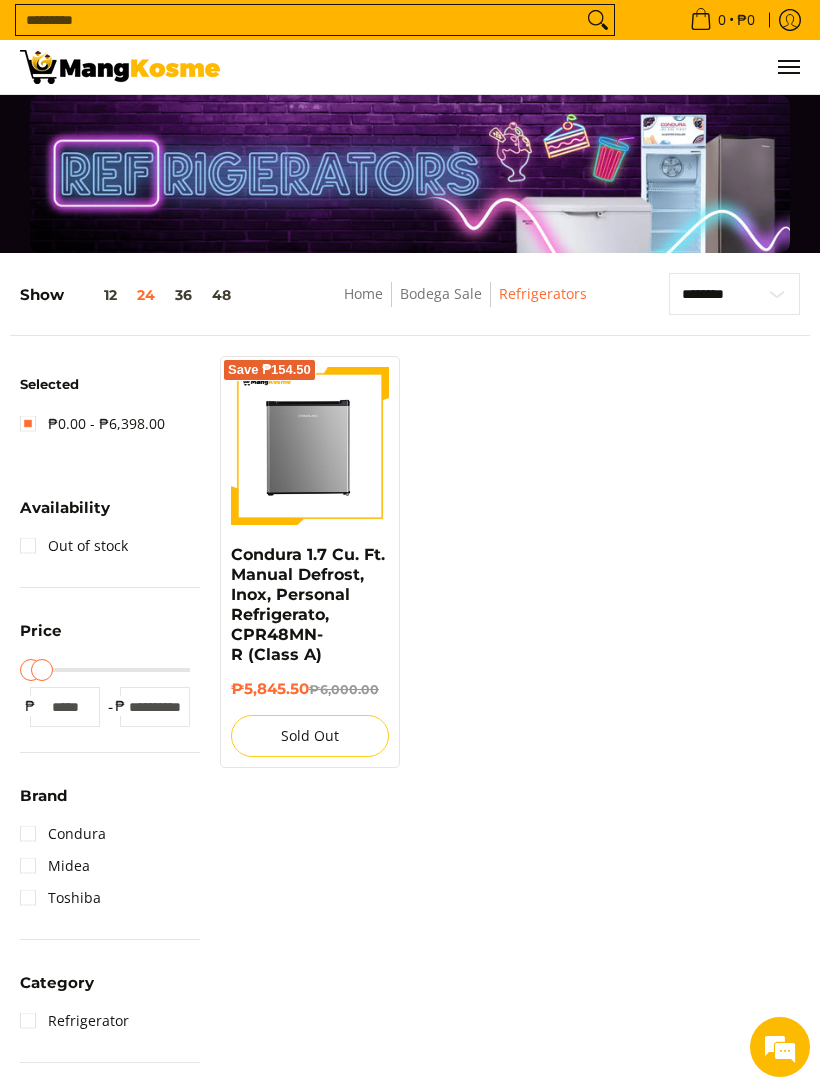 click on "Bodega Sale" at bounding box center (441, 293) 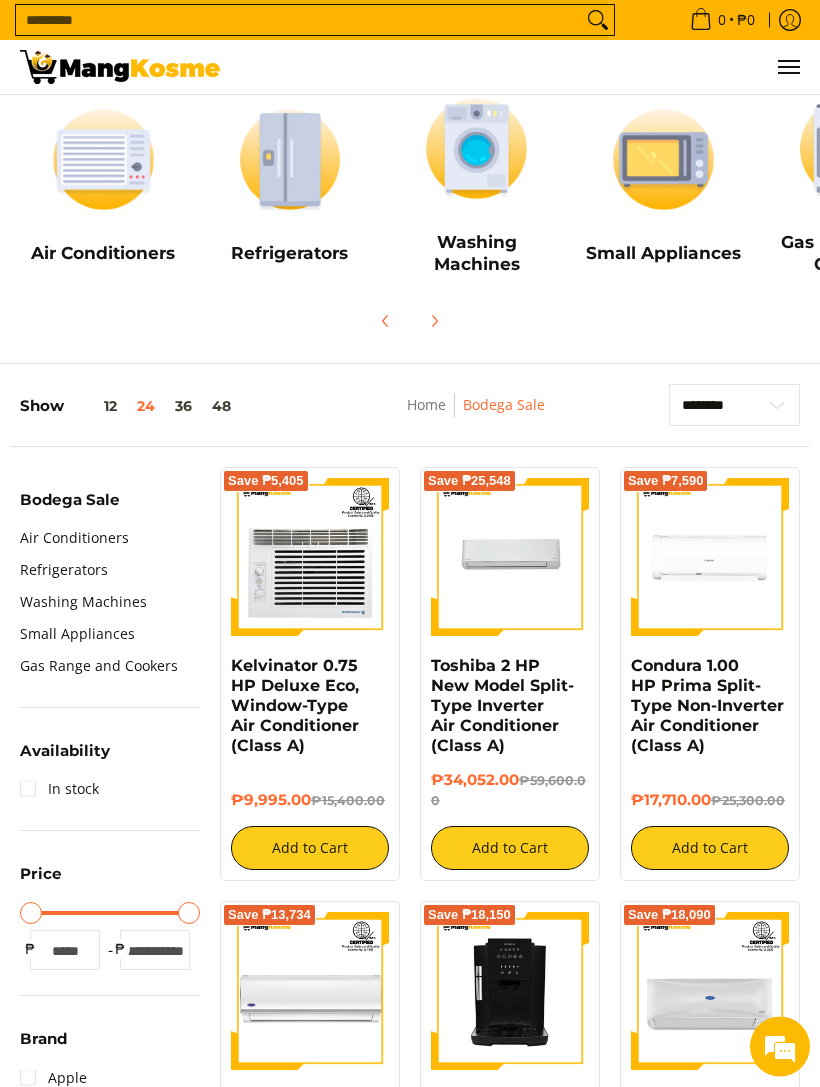 scroll, scrollTop: 177, scrollLeft: 0, axis: vertical 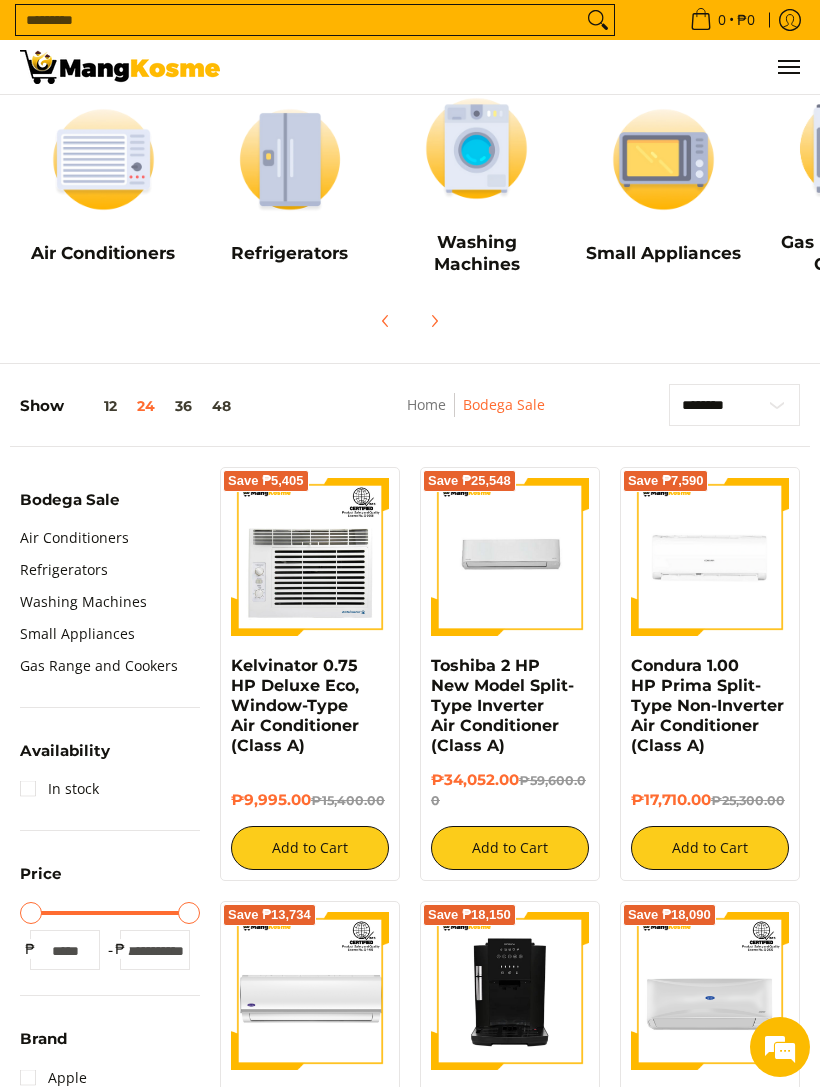 click on "Refrigerators" at bounding box center [64, 570] 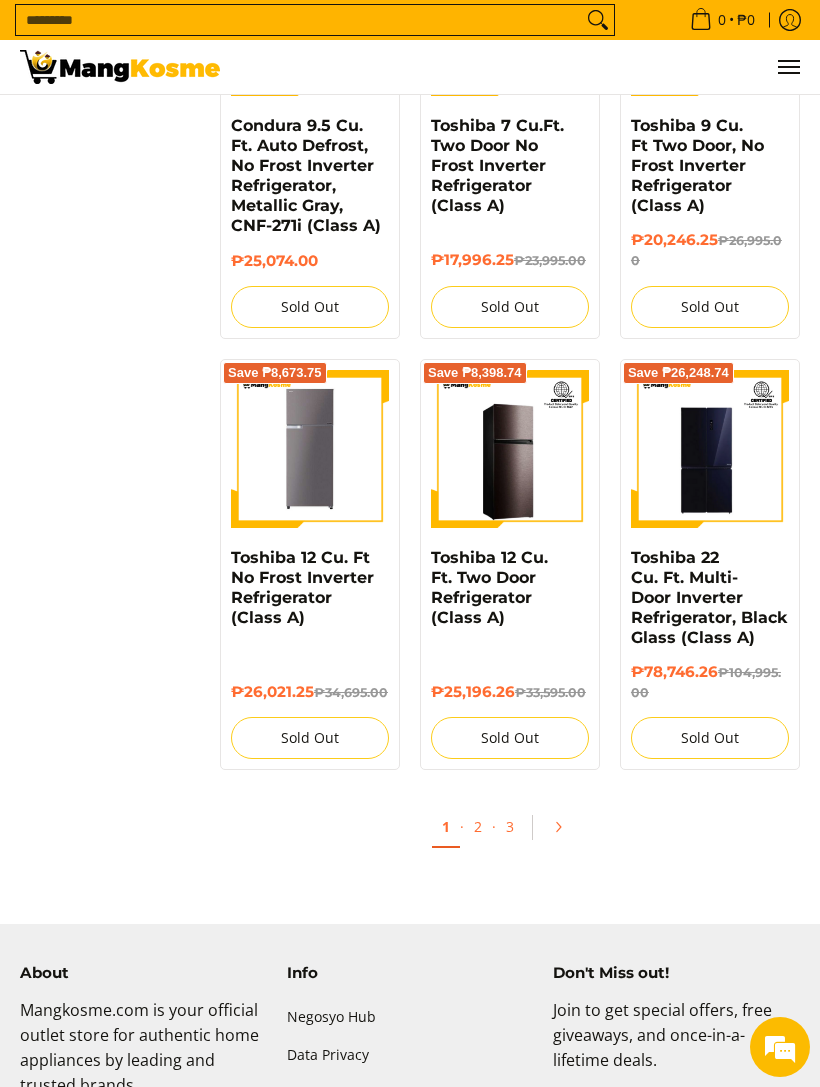 scroll, scrollTop: 3257, scrollLeft: 0, axis: vertical 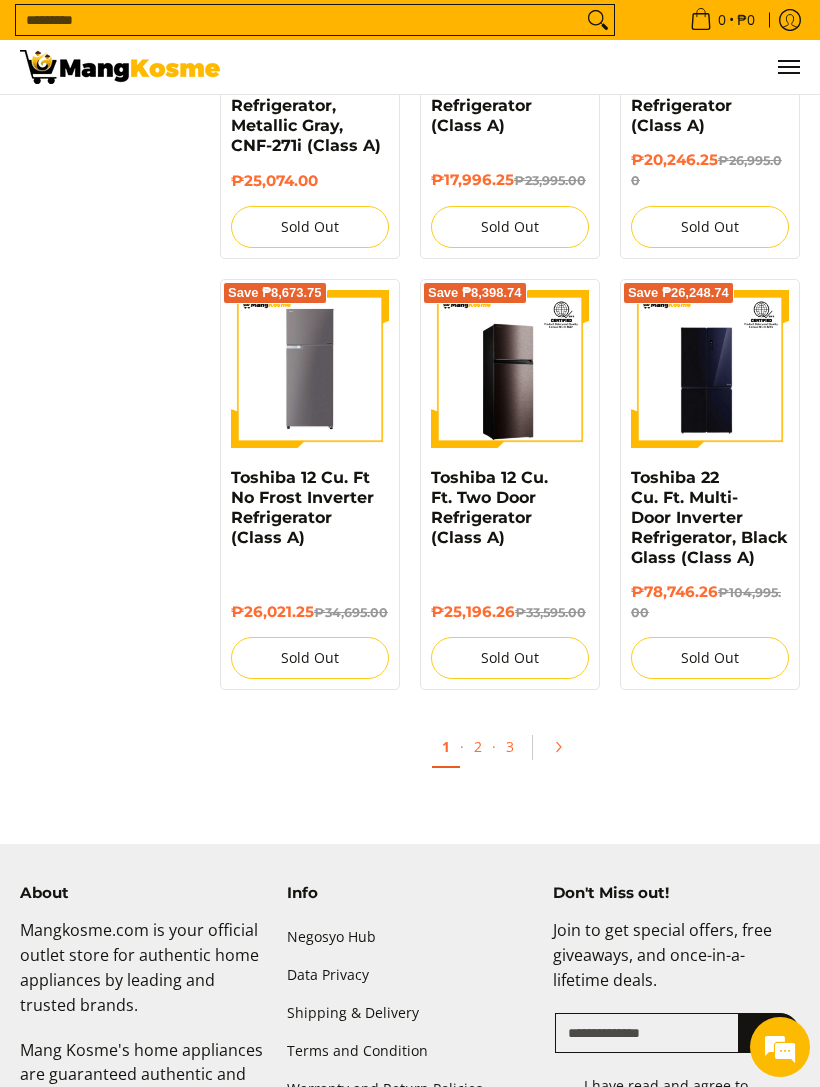 click 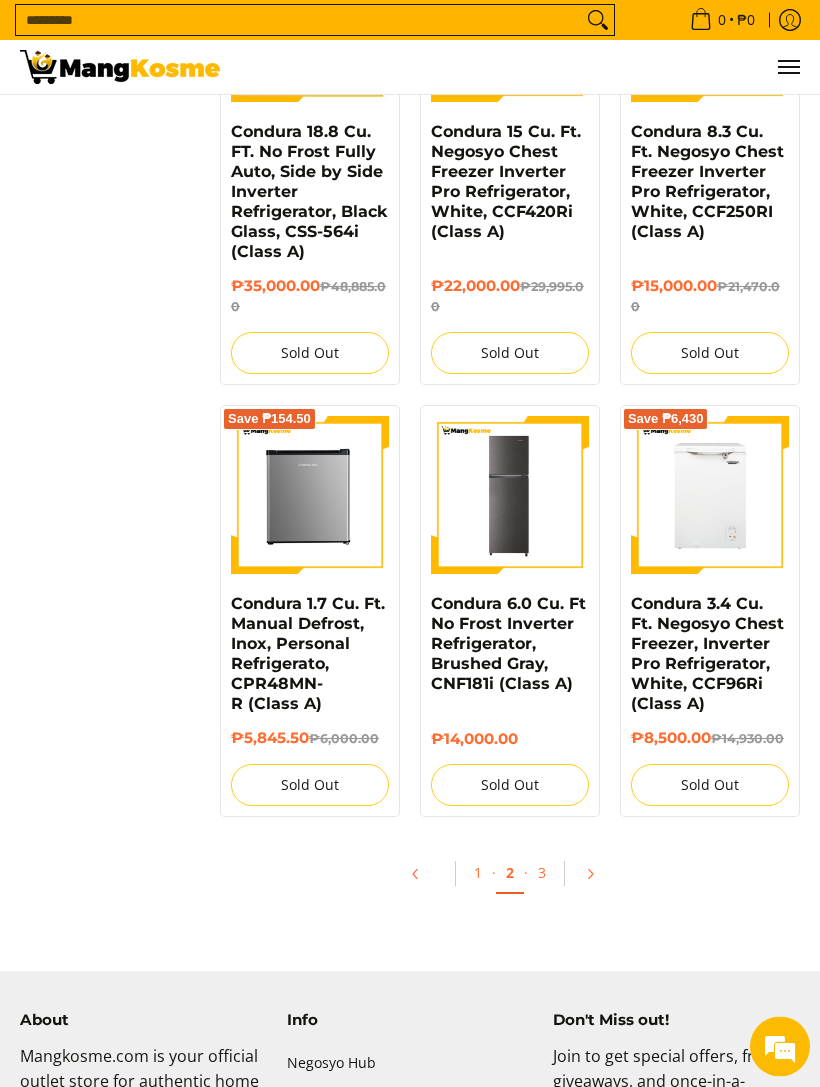 scroll, scrollTop: 3335, scrollLeft: 0, axis: vertical 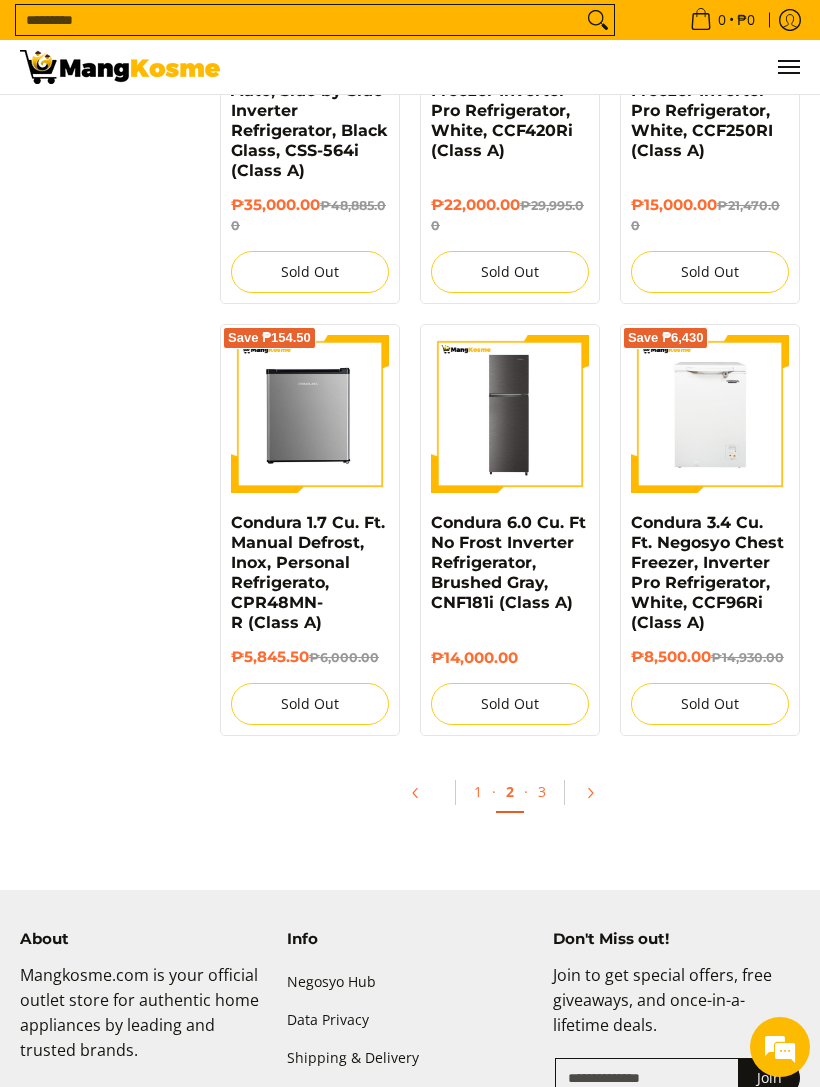 click 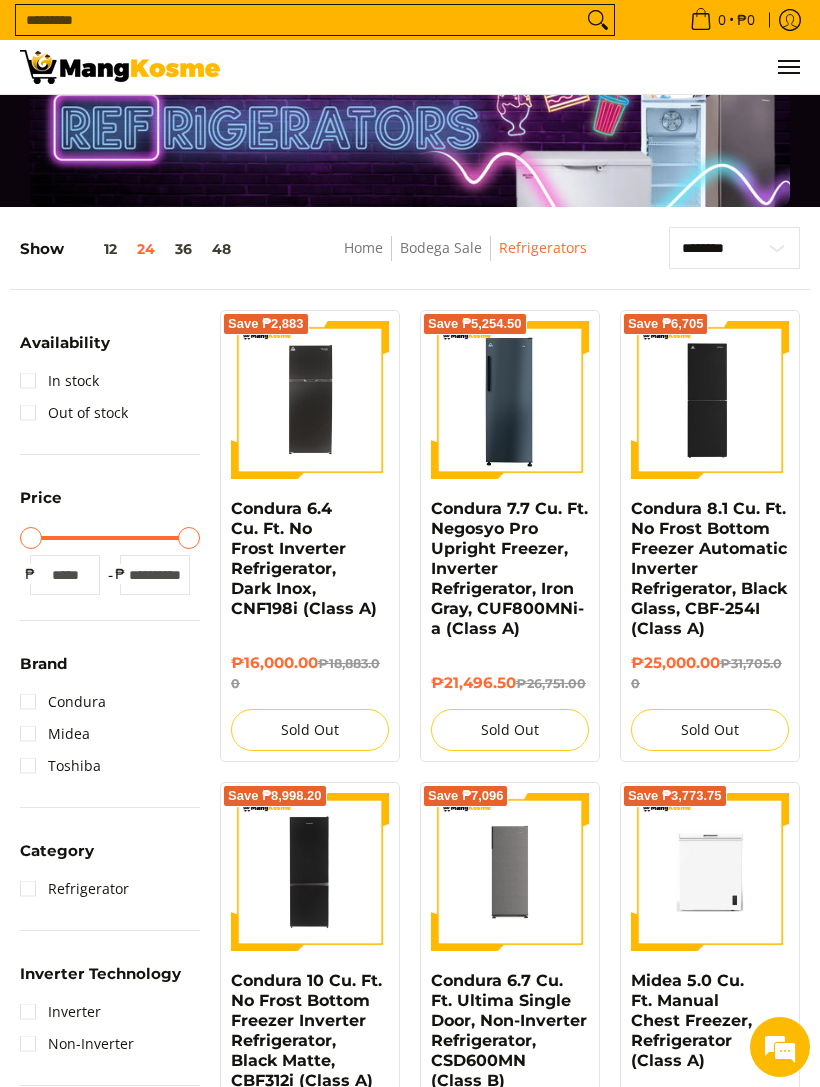 scroll, scrollTop: 0, scrollLeft: 0, axis: both 